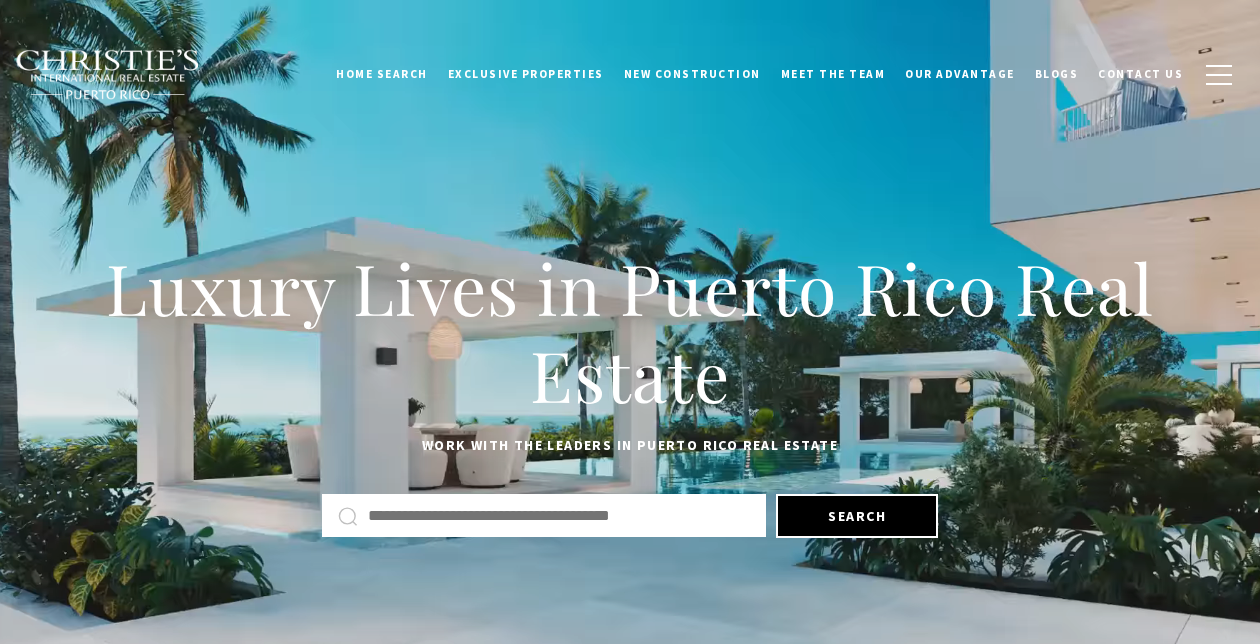 scroll, scrollTop: 0, scrollLeft: 0, axis: both 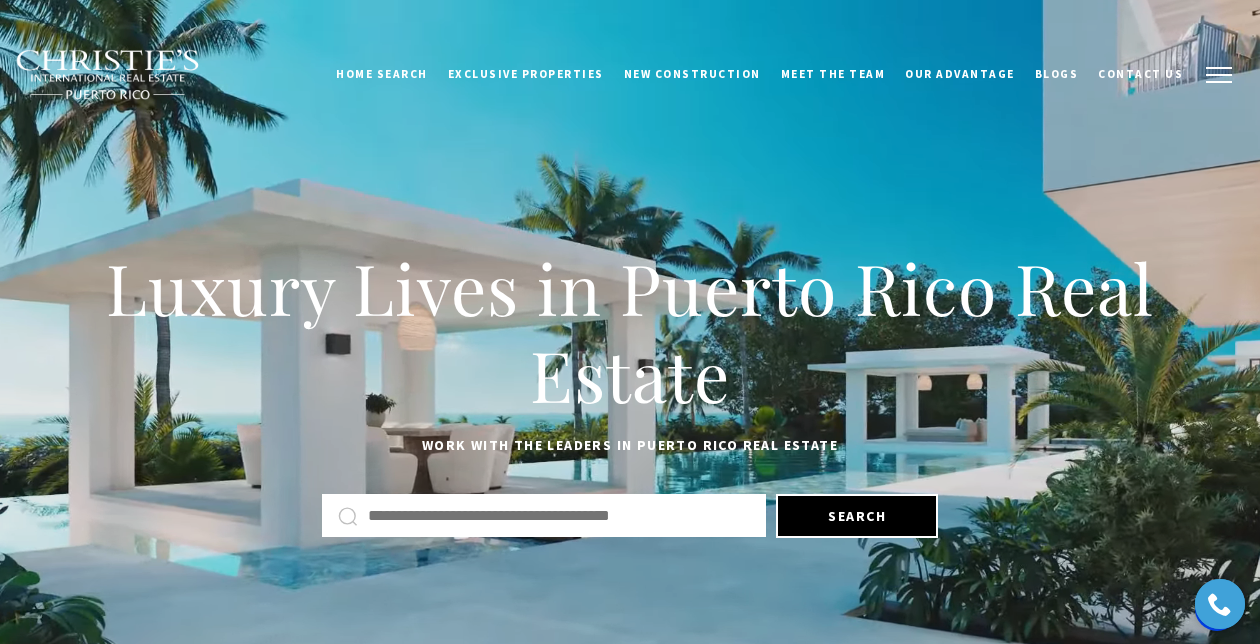 click at bounding box center (1219, 75) 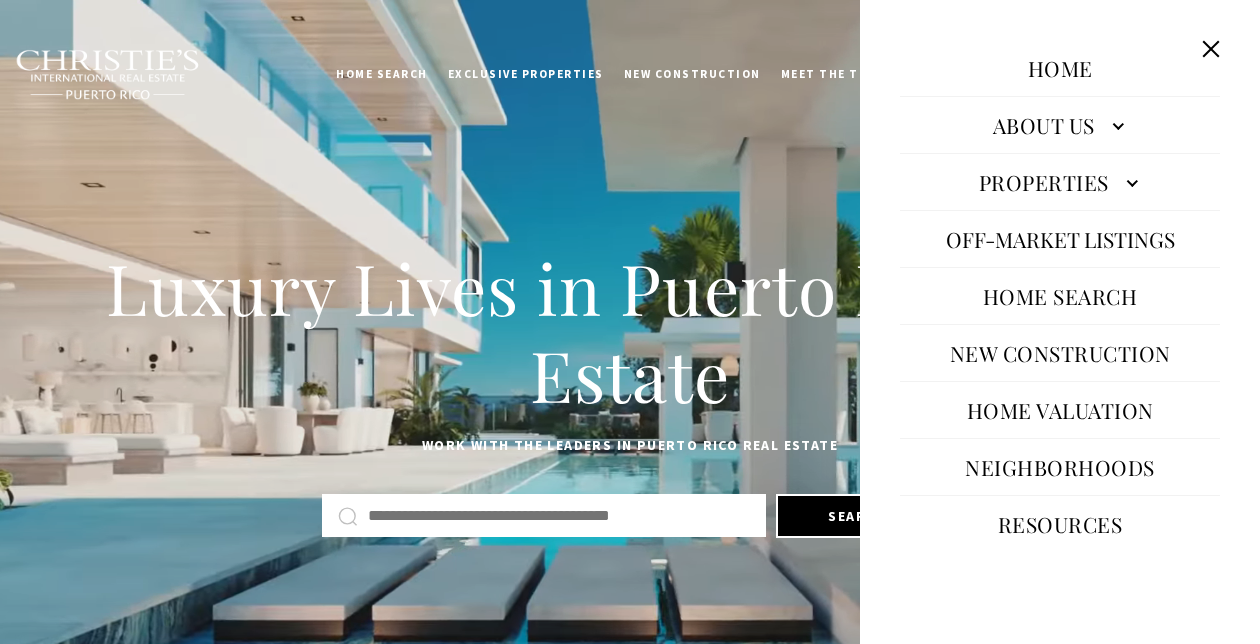 click on "Properties" at bounding box center [1060, 125] 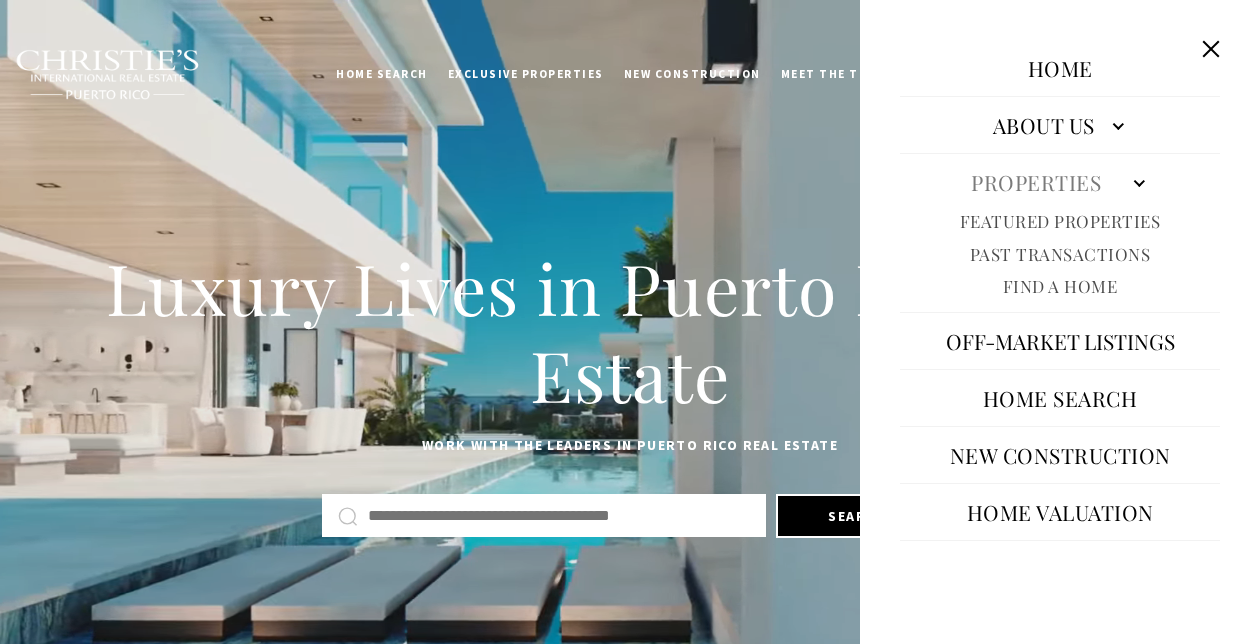click on "Featured Properties" at bounding box center (1060, 221) 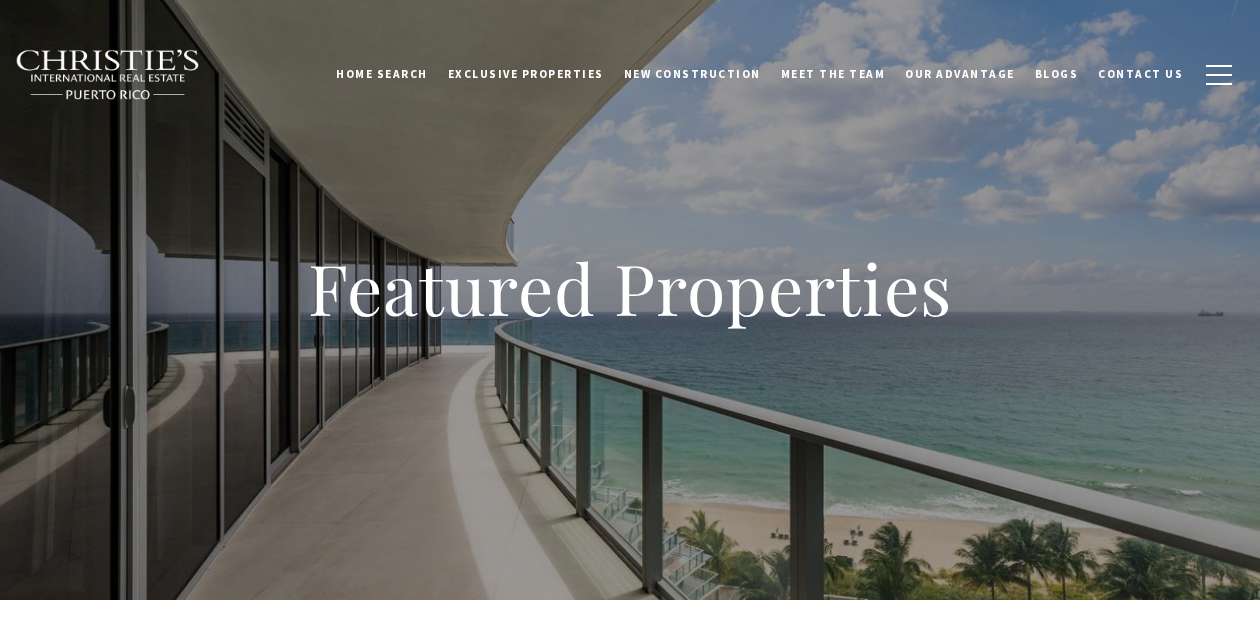 scroll, scrollTop: 0, scrollLeft: 0, axis: both 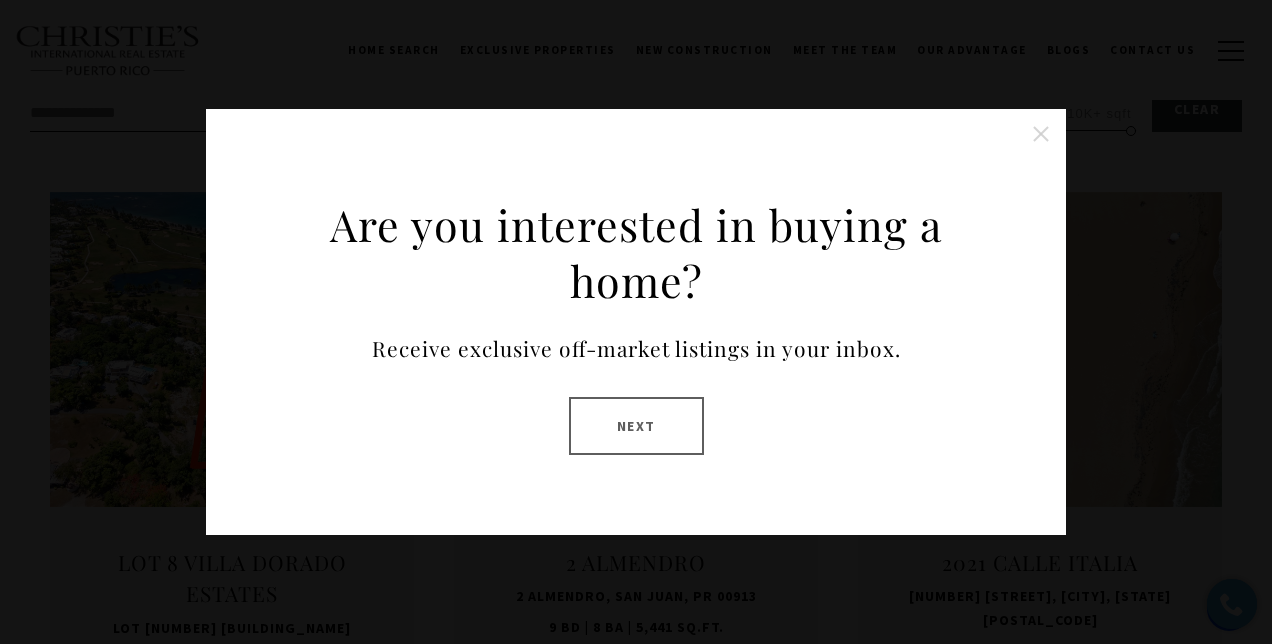 click at bounding box center (1041, 134) 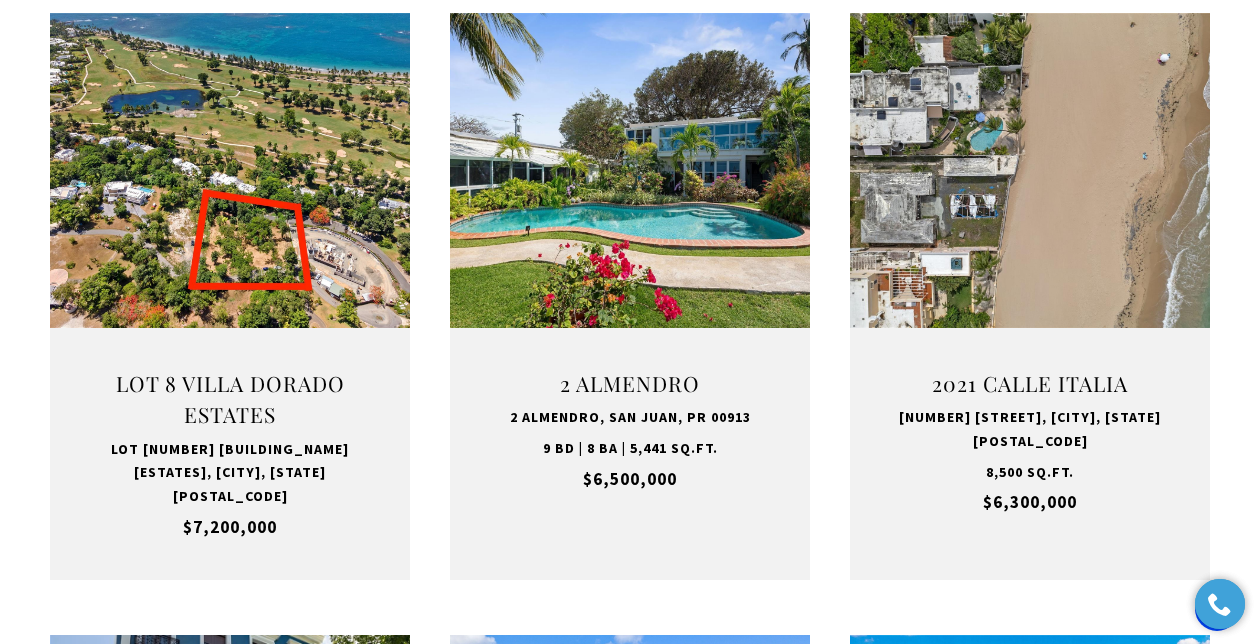 scroll, scrollTop: 808, scrollLeft: 0, axis: vertical 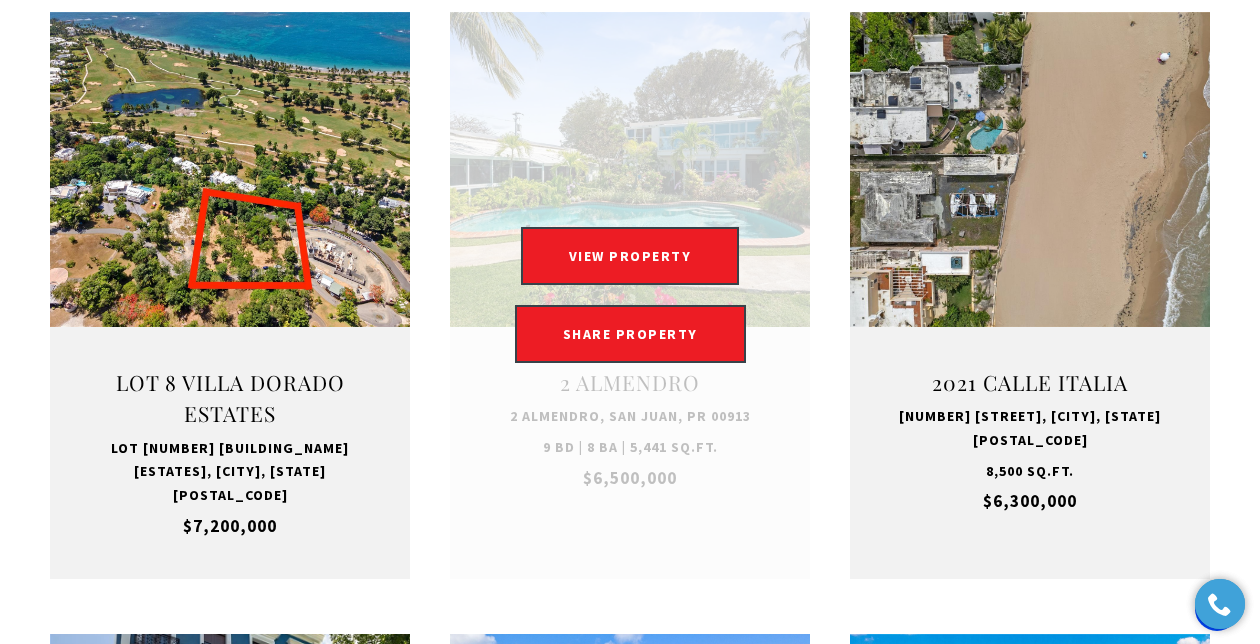 click at bounding box center (630, 295) 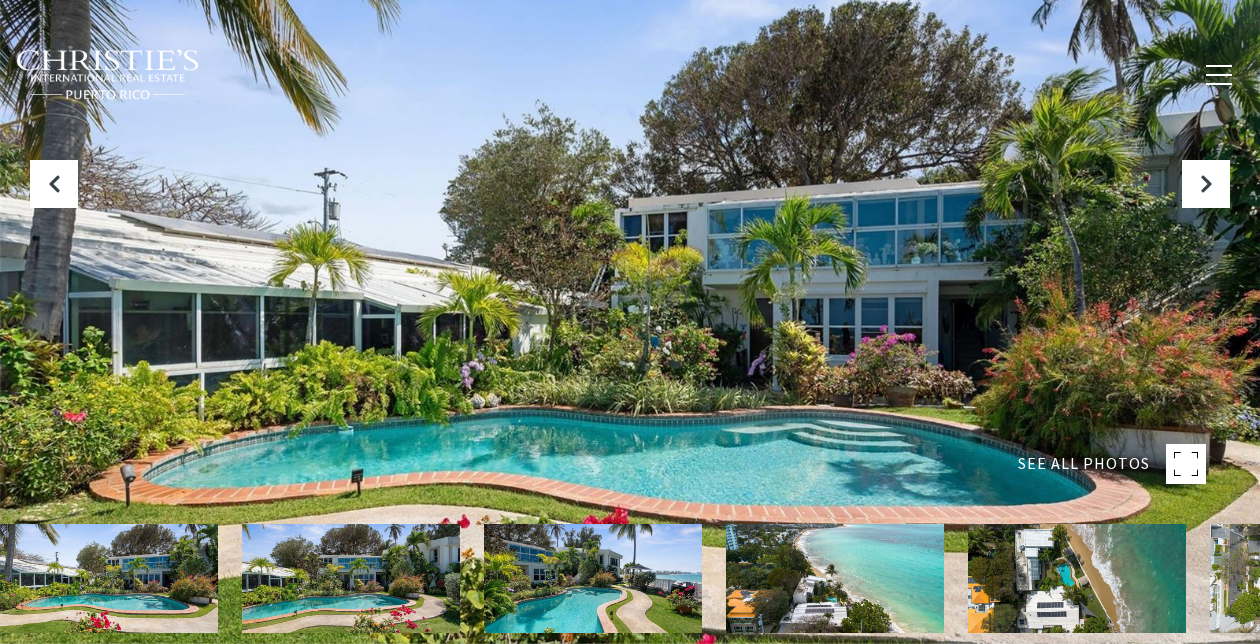 scroll, scrollTop: 0, scrollLeft: 0, axis: both 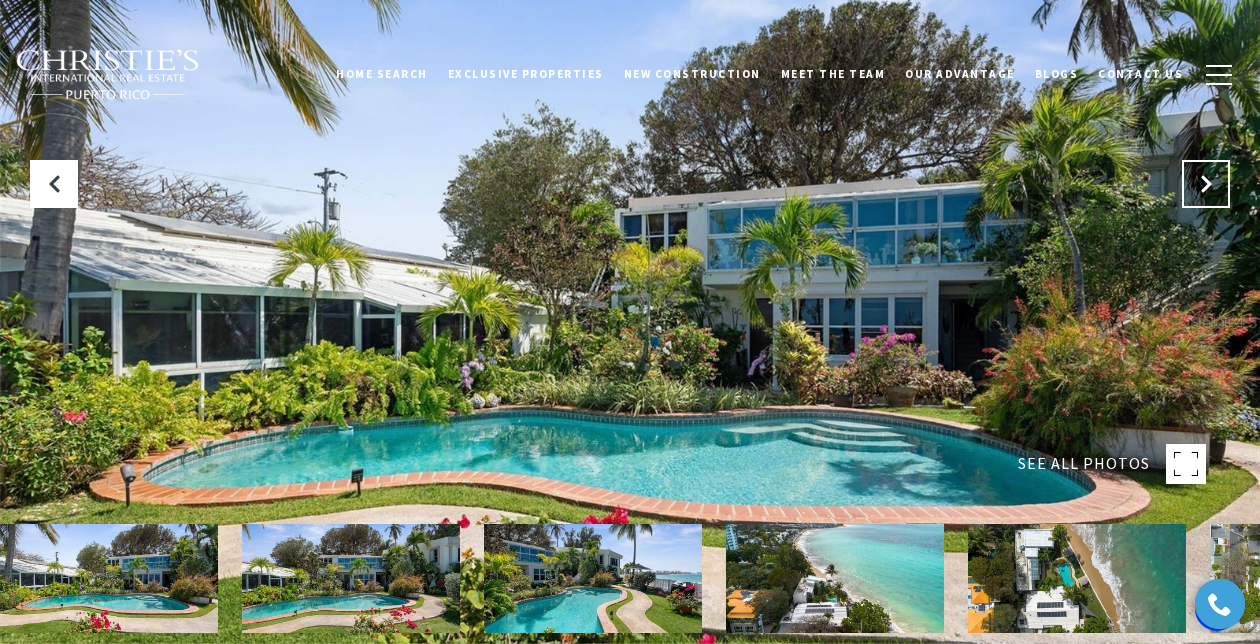 click at bounding box center (1206, 184) 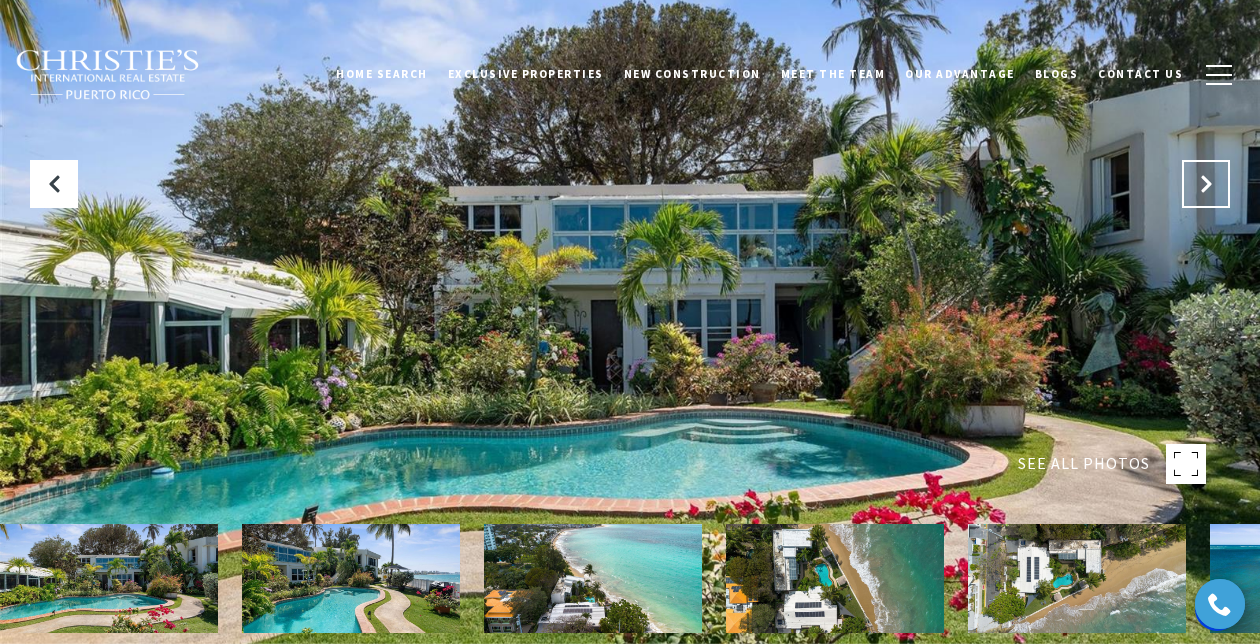 click at bounding box center [1206, 184] 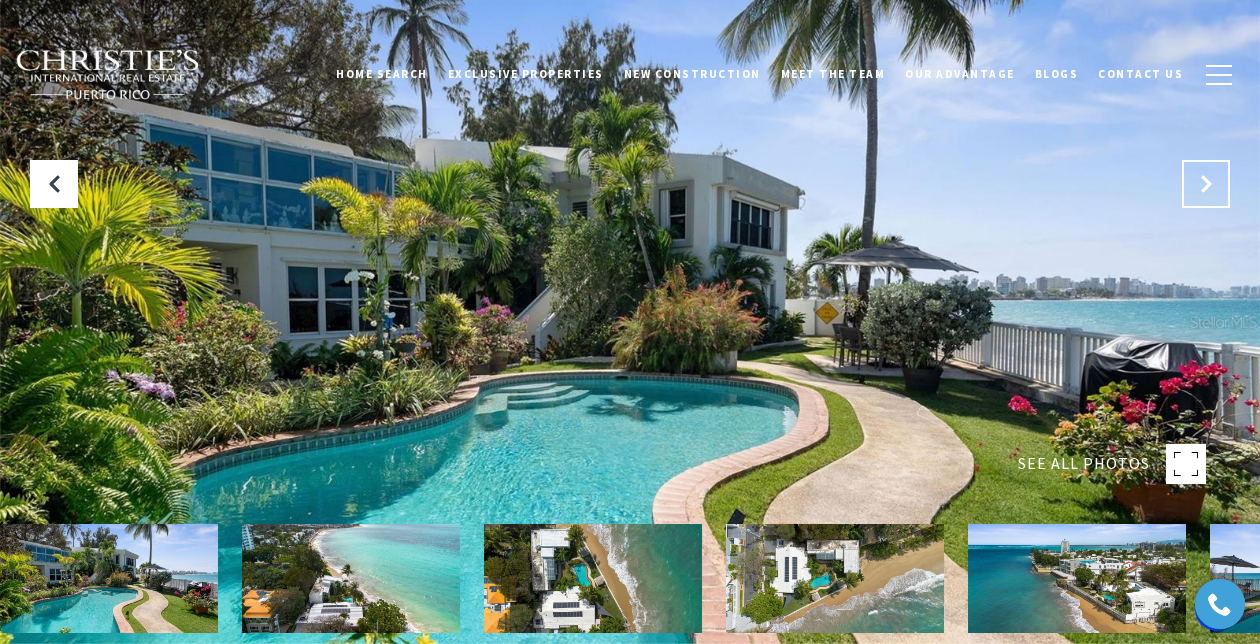 click at bounding box center [1206, 184] 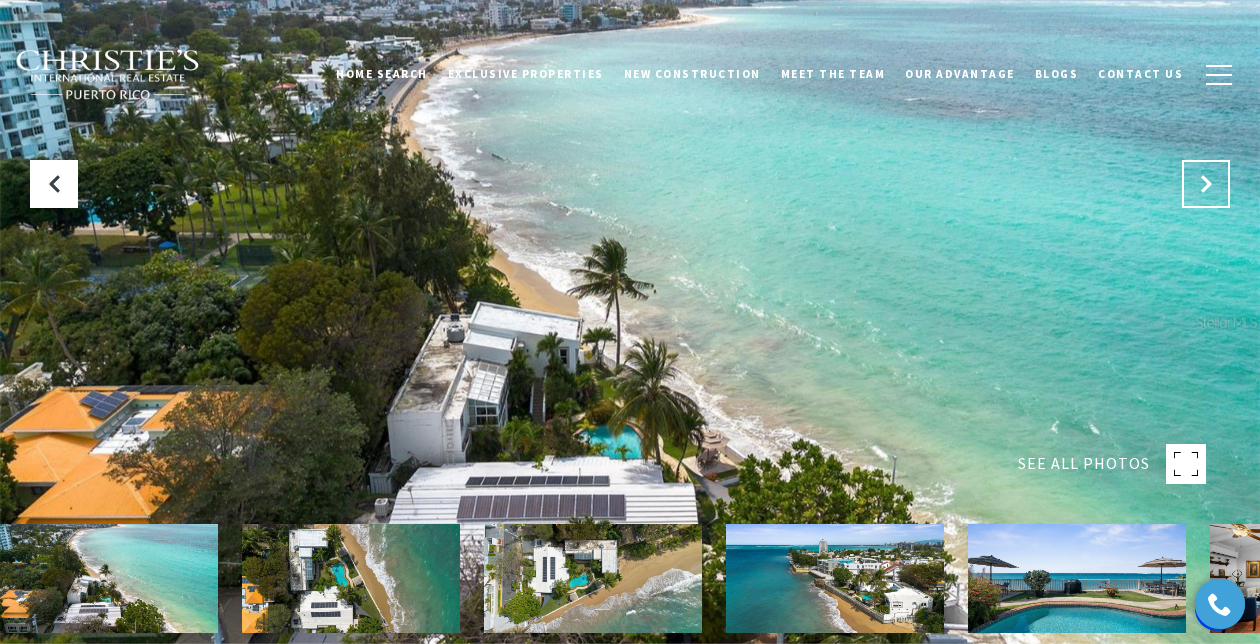 click at bounding box center (1206, 184) 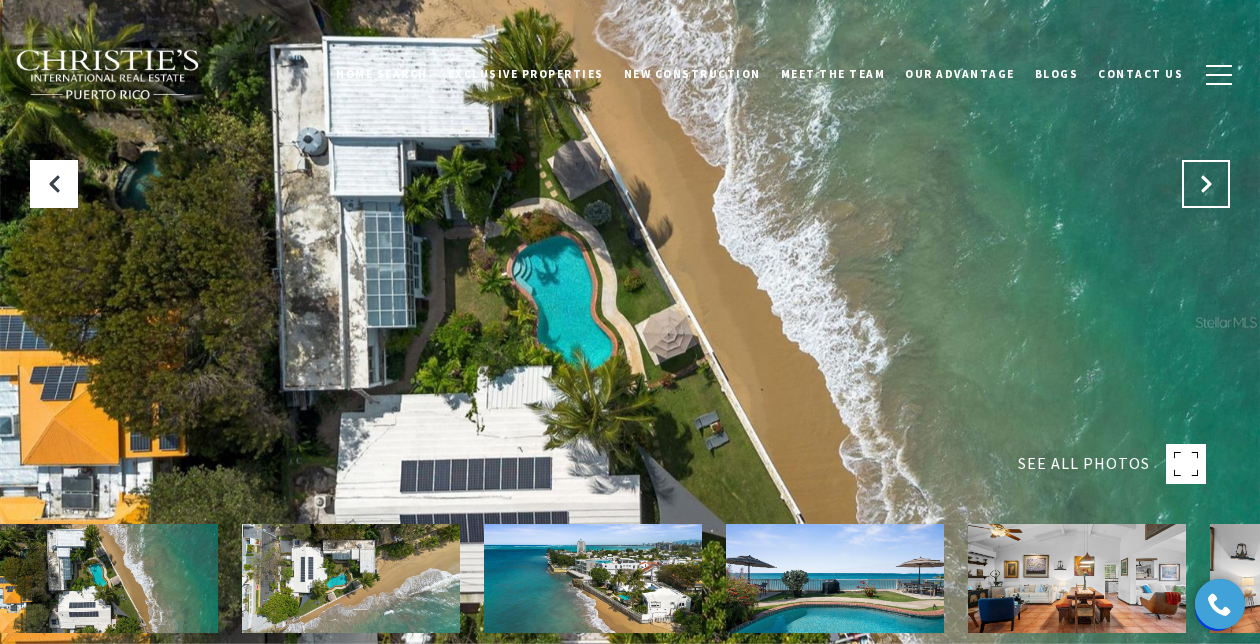 click at bounding box center (1206, 184) 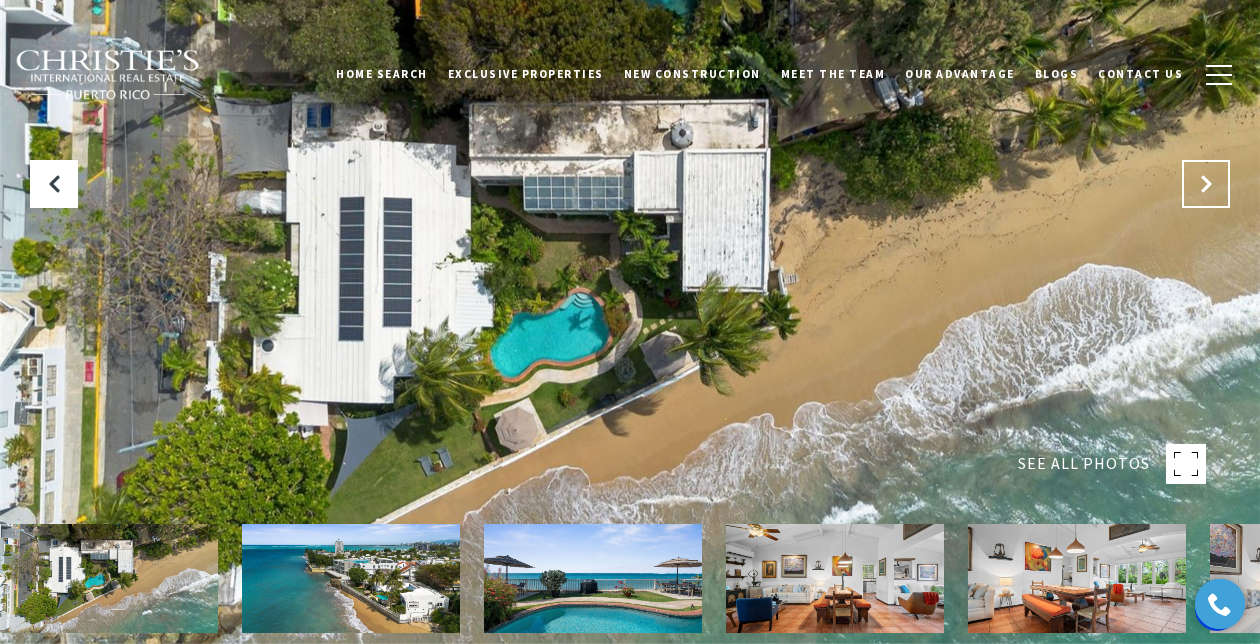 click at bounding box center (1206, 184) 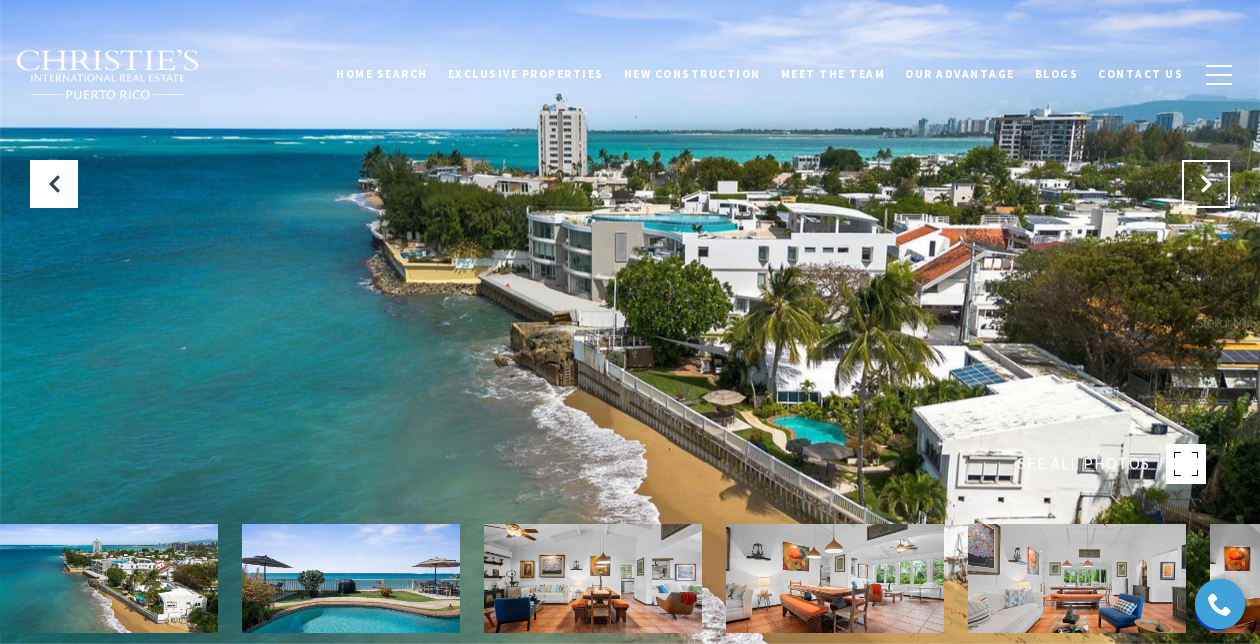 click at bounding box center (1206, 184) 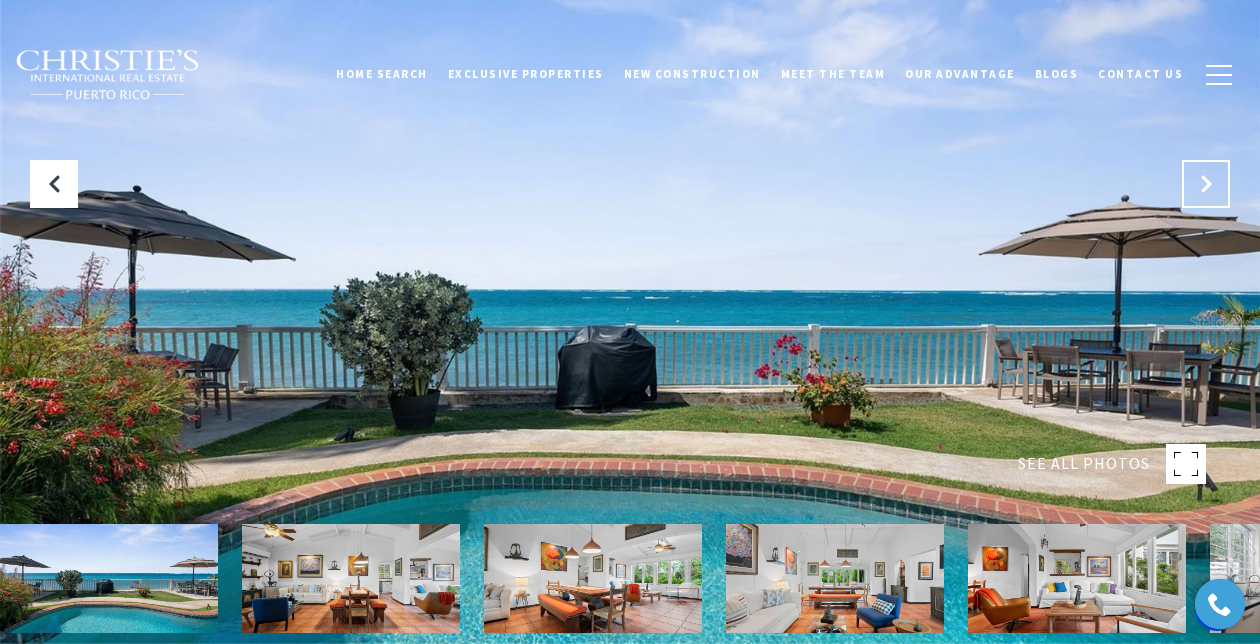 click at bounding box center (1206, 184) 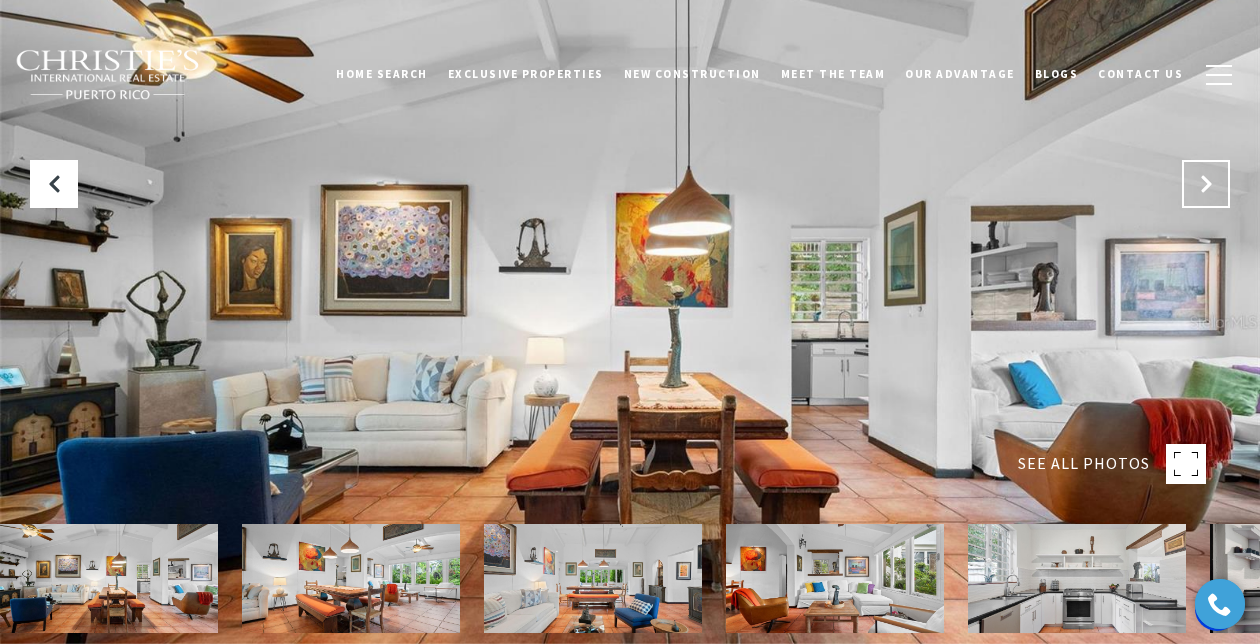 click at bounding box center [1206, 184] 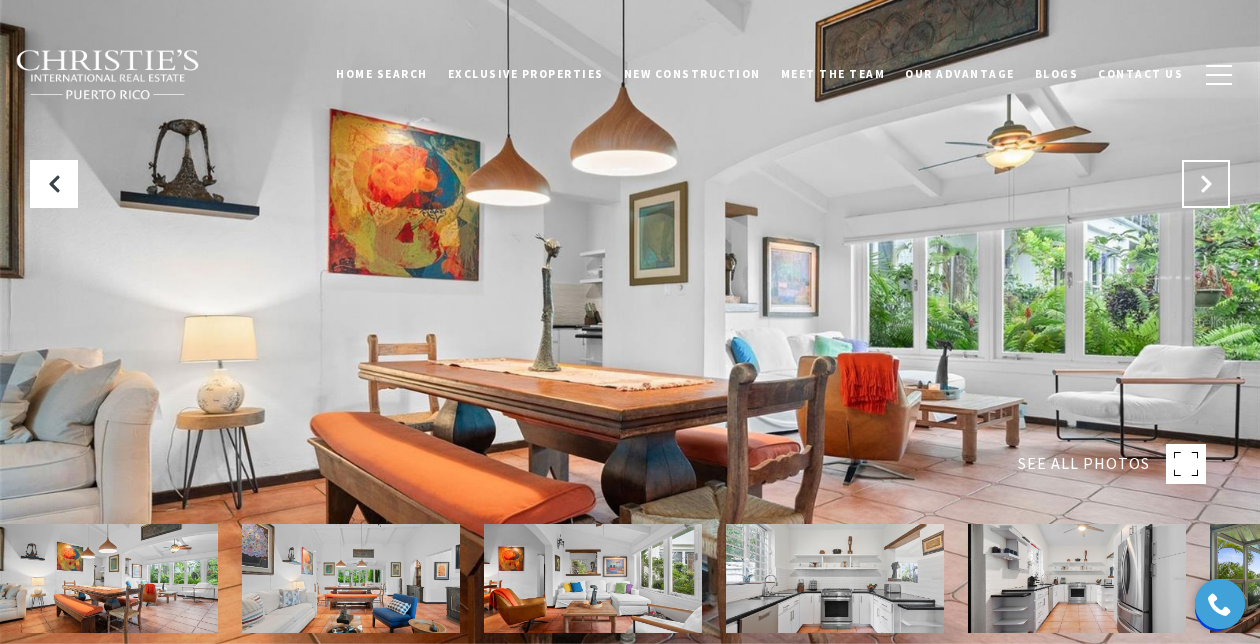 click at bounding box center [1206, 184] 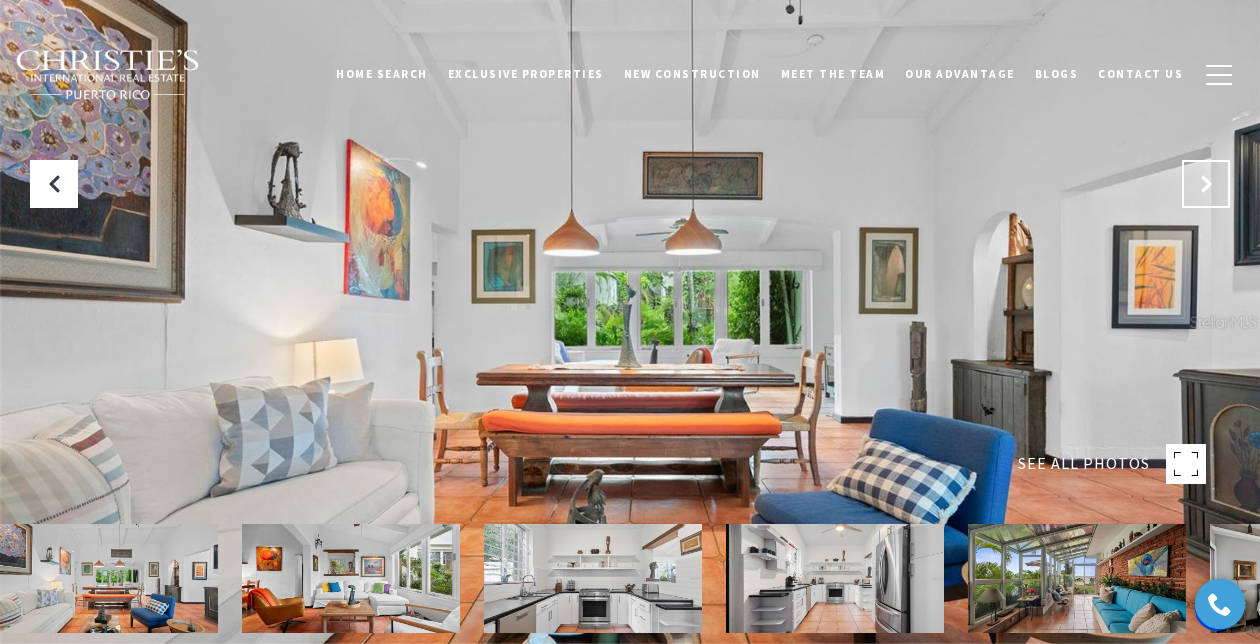 click at bounding box center (1206, 184) 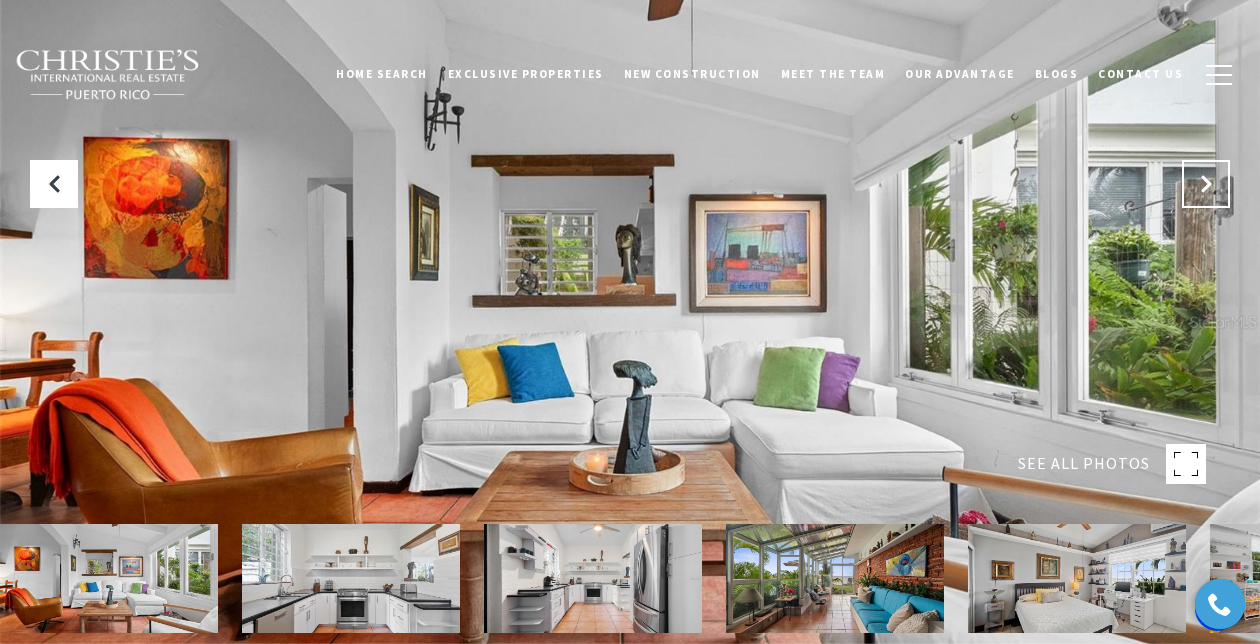 click at bounding box center [1206, 184] 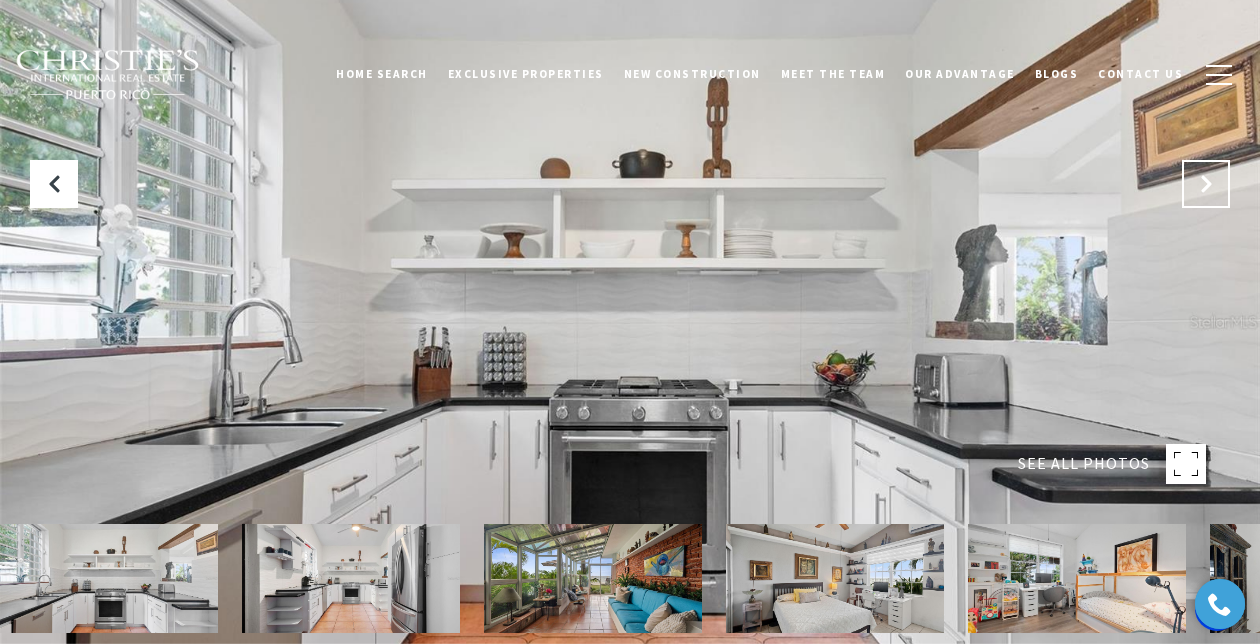 click at bounding box center (1206, 184) 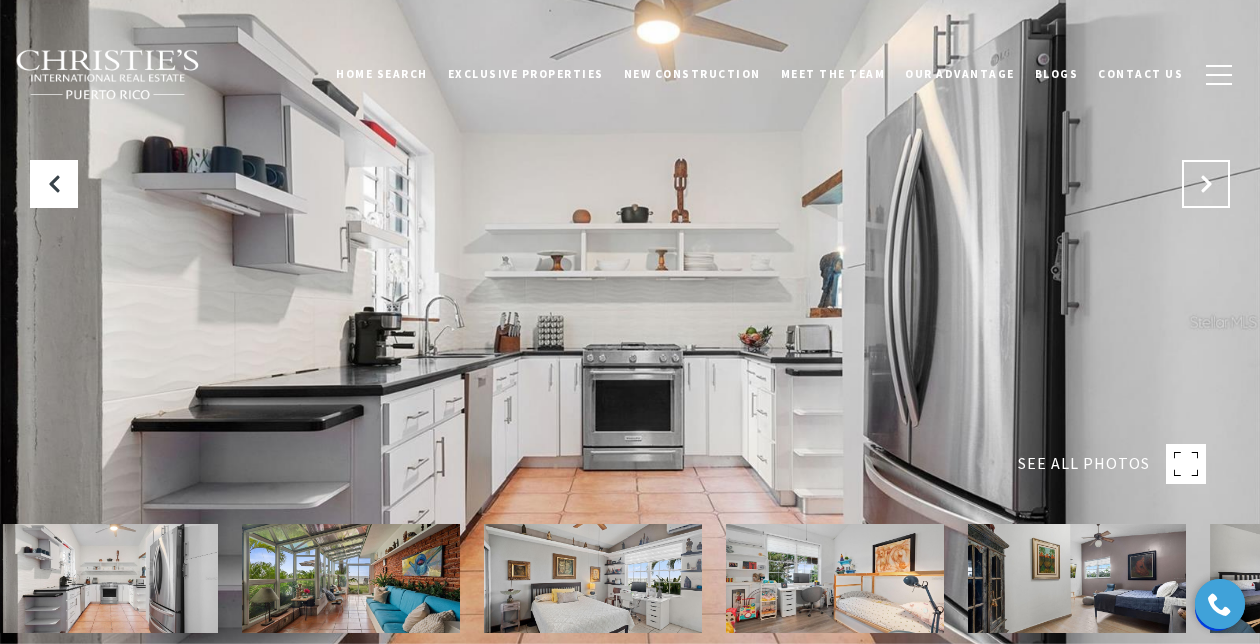 click at bounding box center [1206, 184] 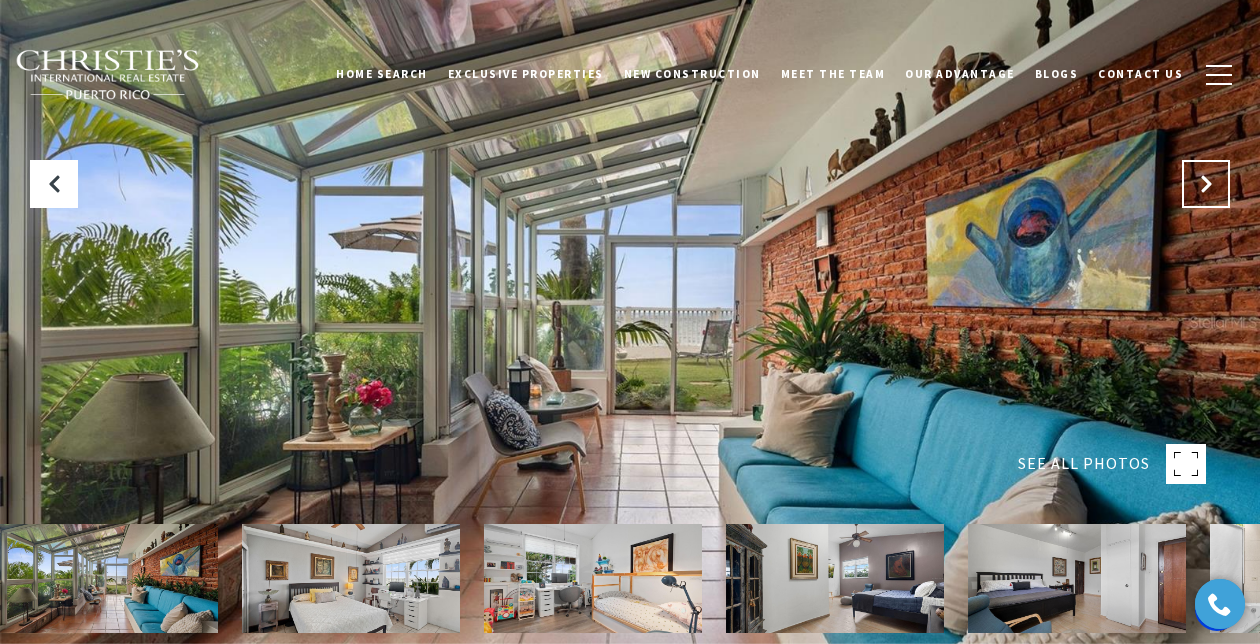 click at bounding box center (1206, 184) 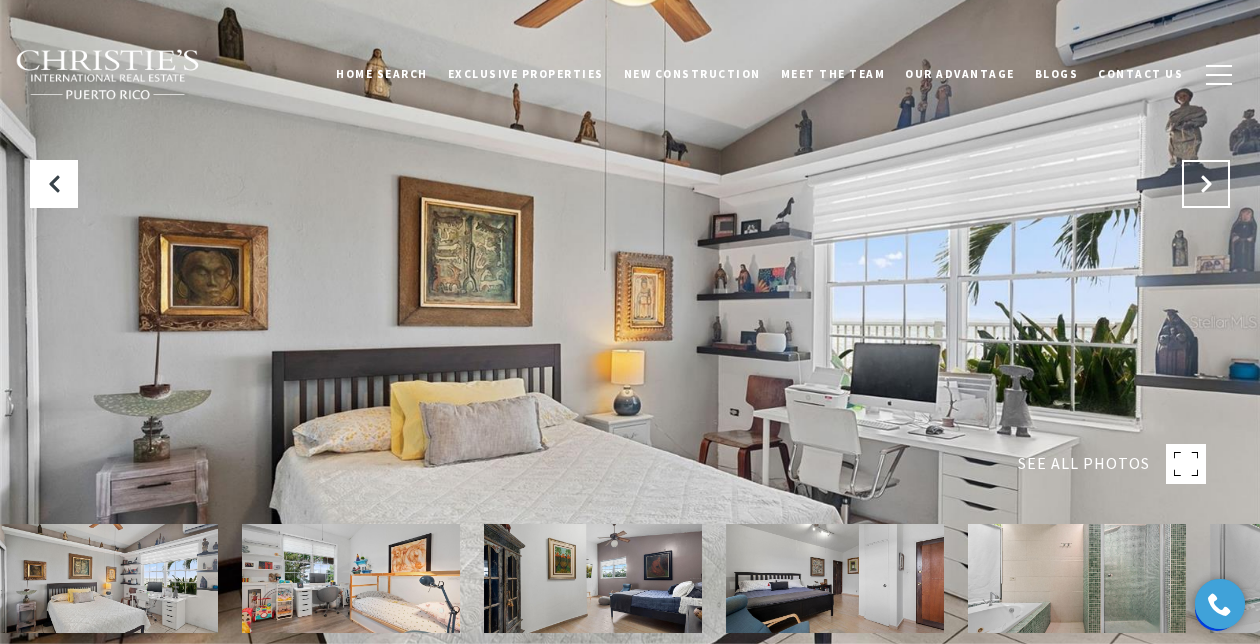 click at bounding box center [1206, 184] 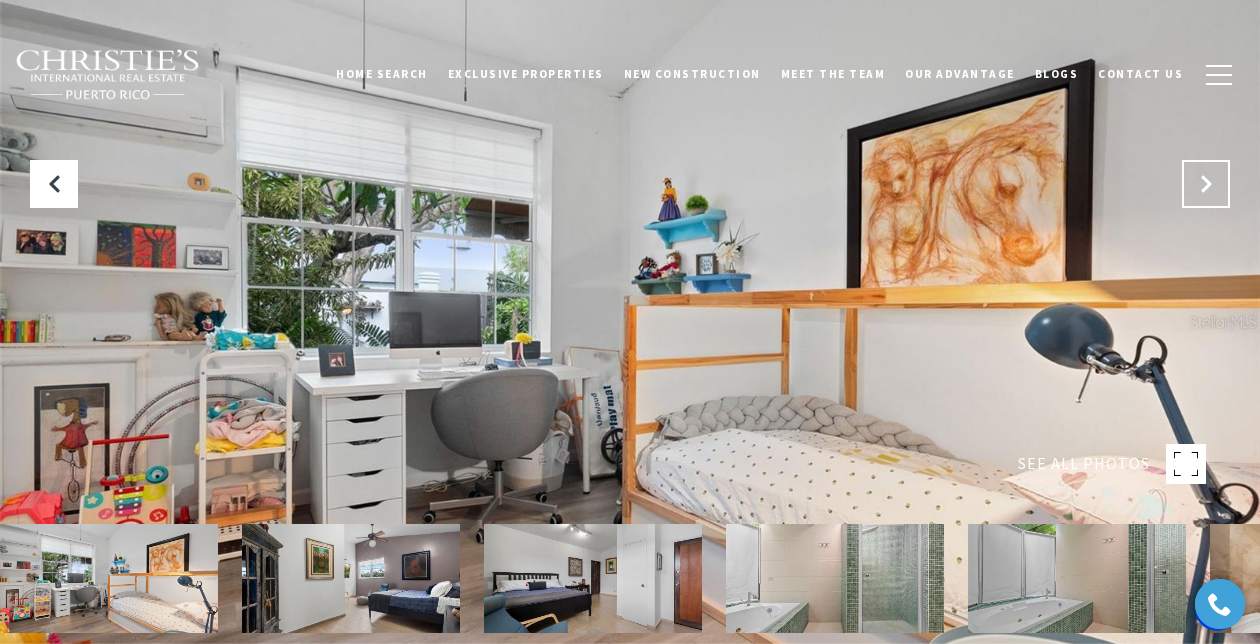 click at bounding box center [1206, 184] 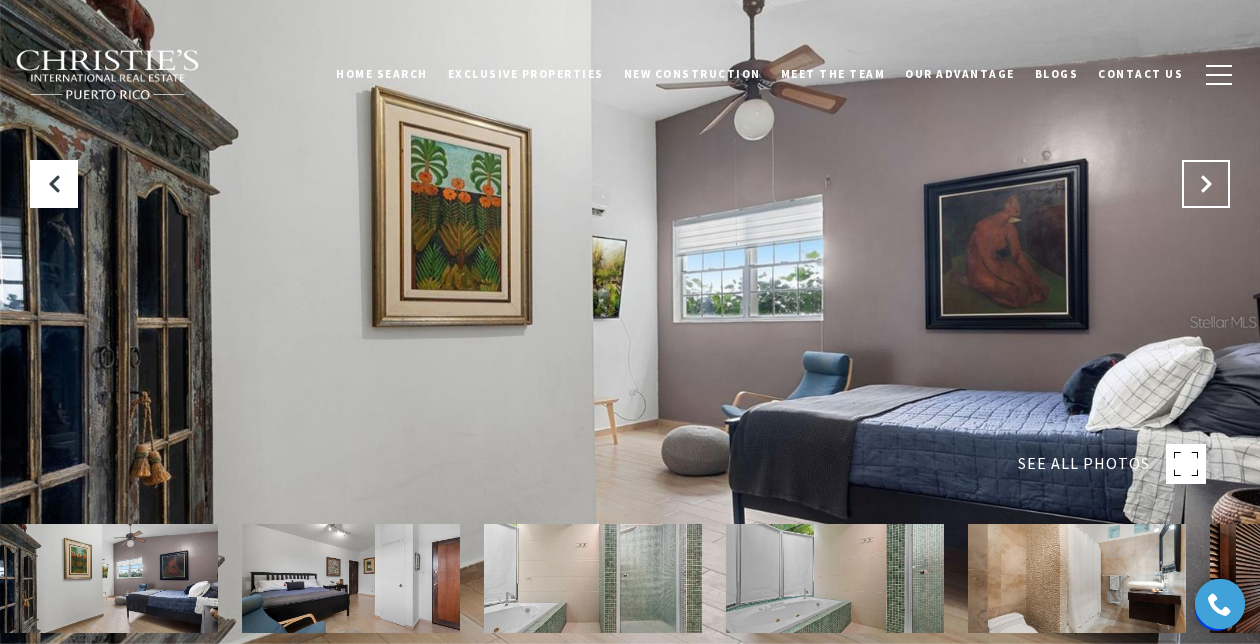 click at bounding box center (1206, 184) 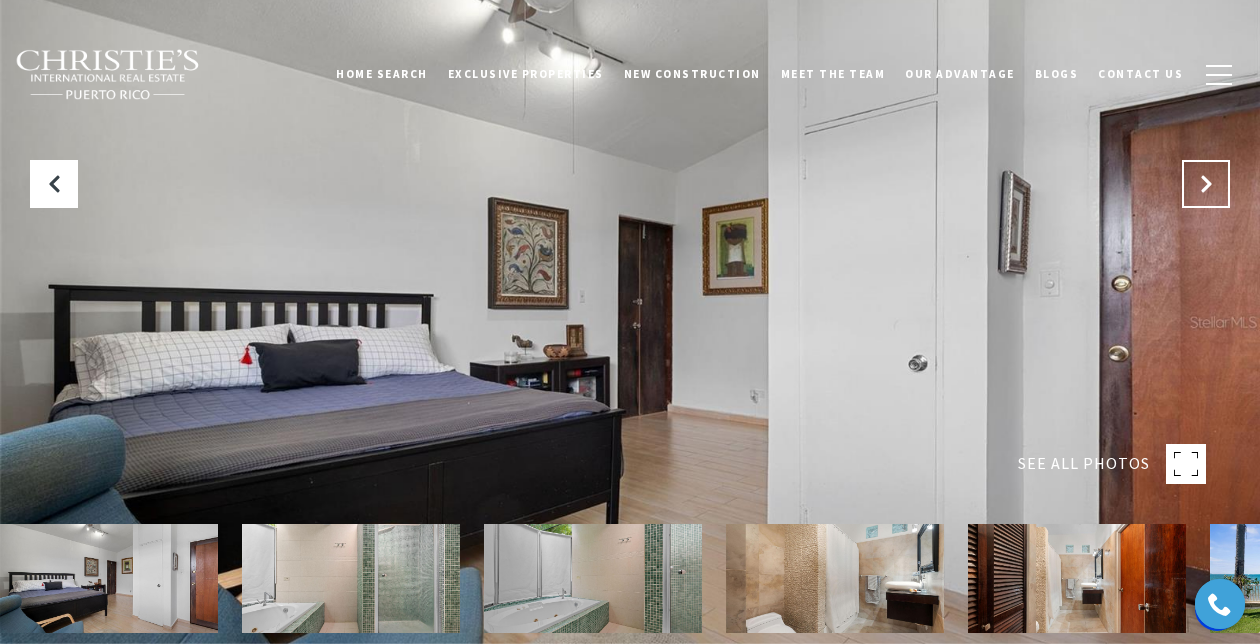click at bounding box center [1206, 184] 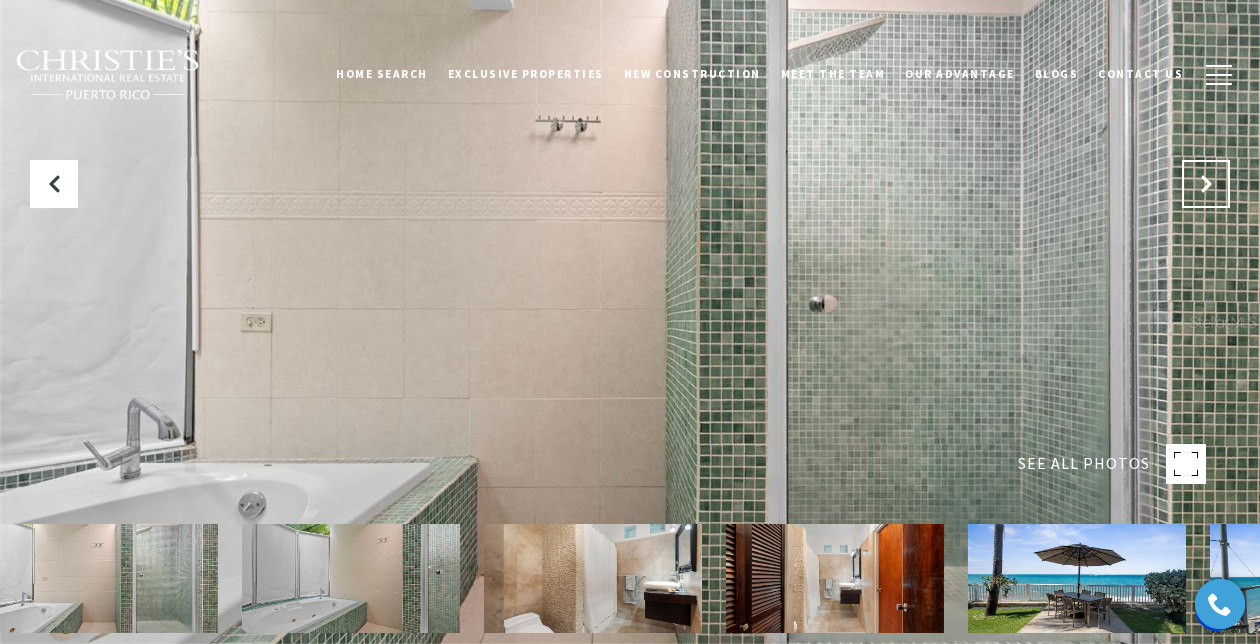 click at bounding box center [1206, 184] 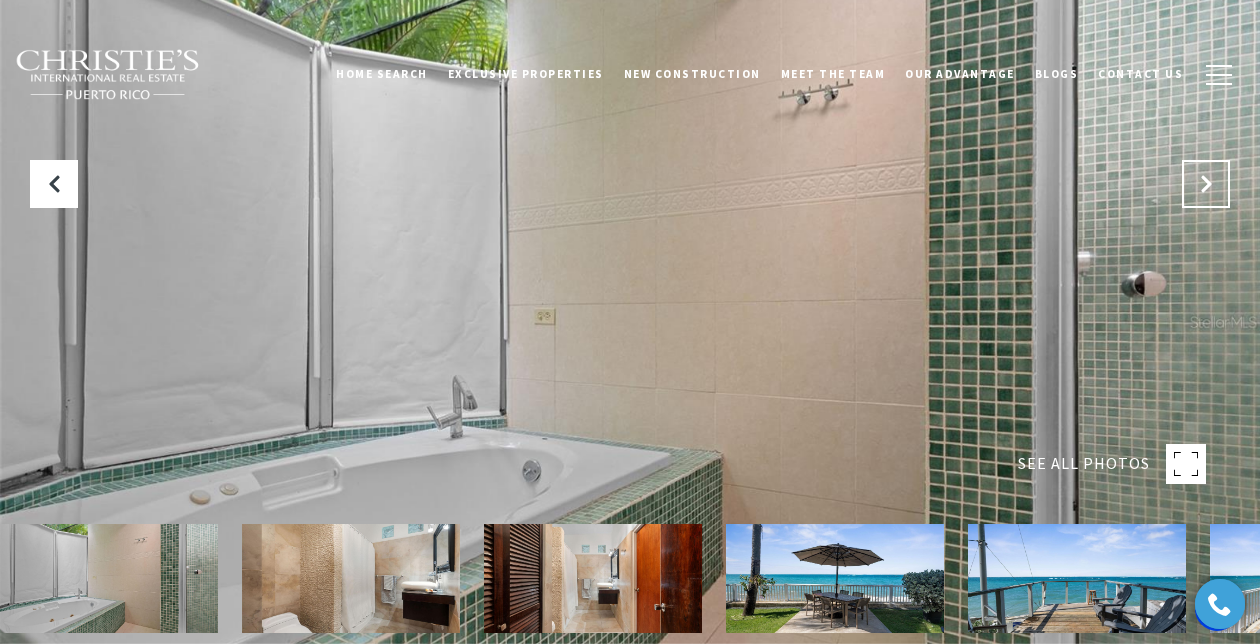 click at bounding box center [1206, 184] 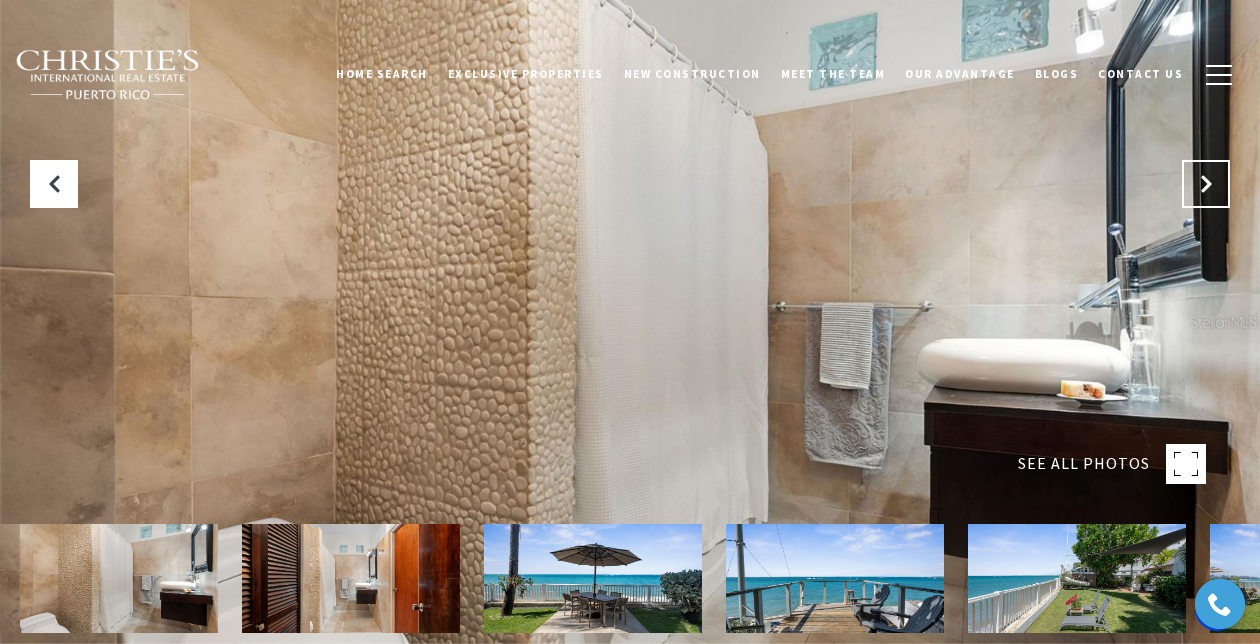 click at bounding box center [1206, 184] 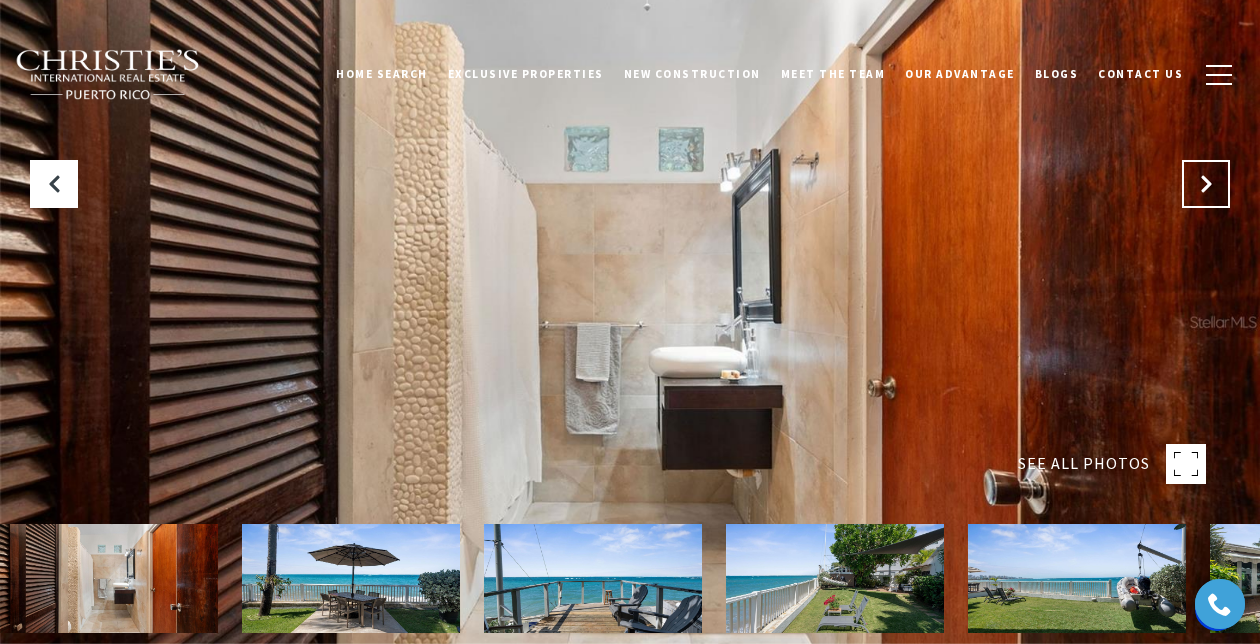 click at bounding box center (1206, 184) 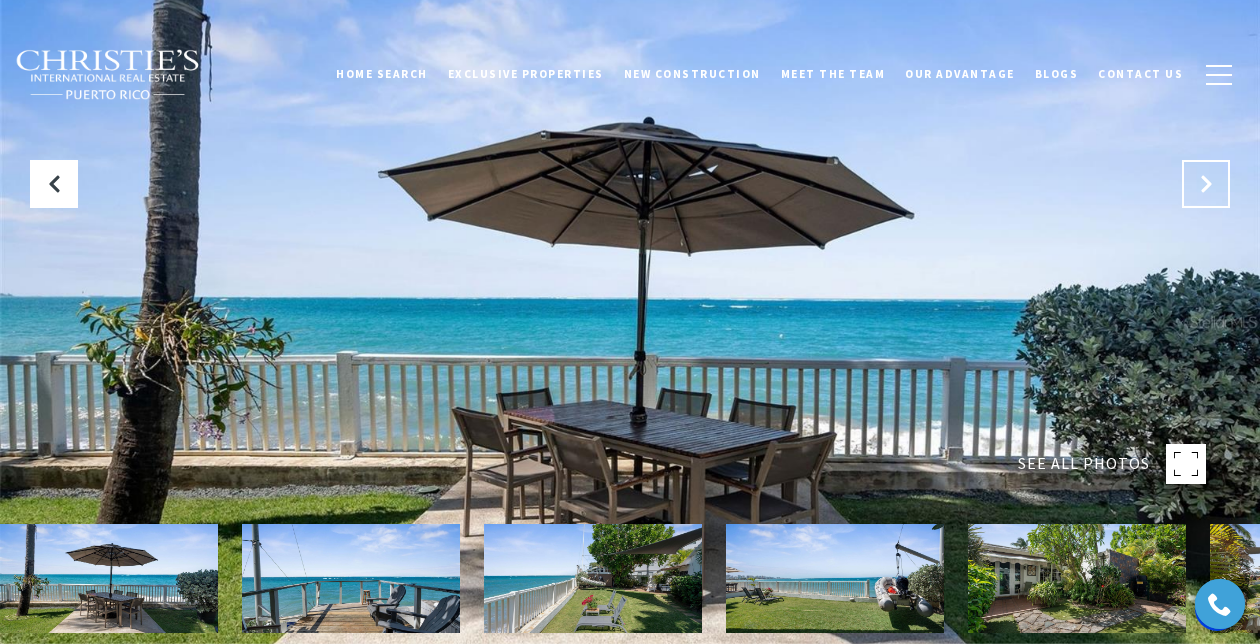 click at bounding box center [1206, 184] 